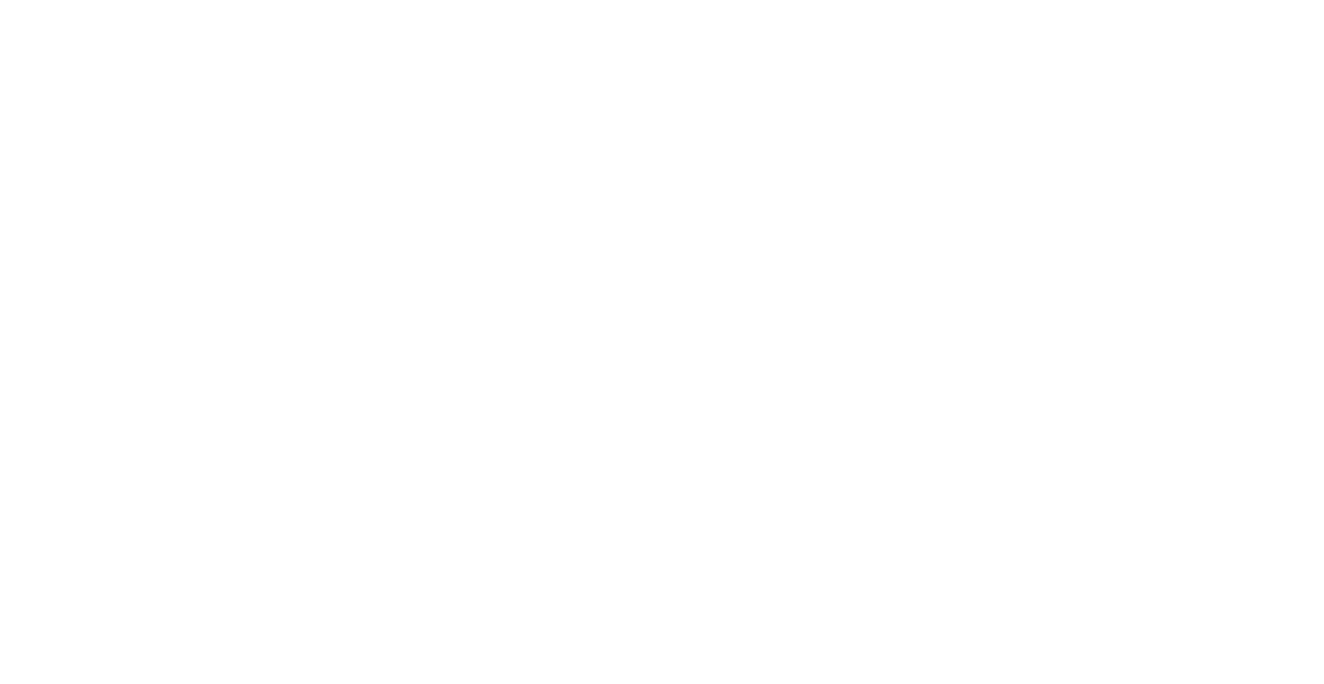 scroll, scrollTop: 0, scrollLeft: 0, axis: both 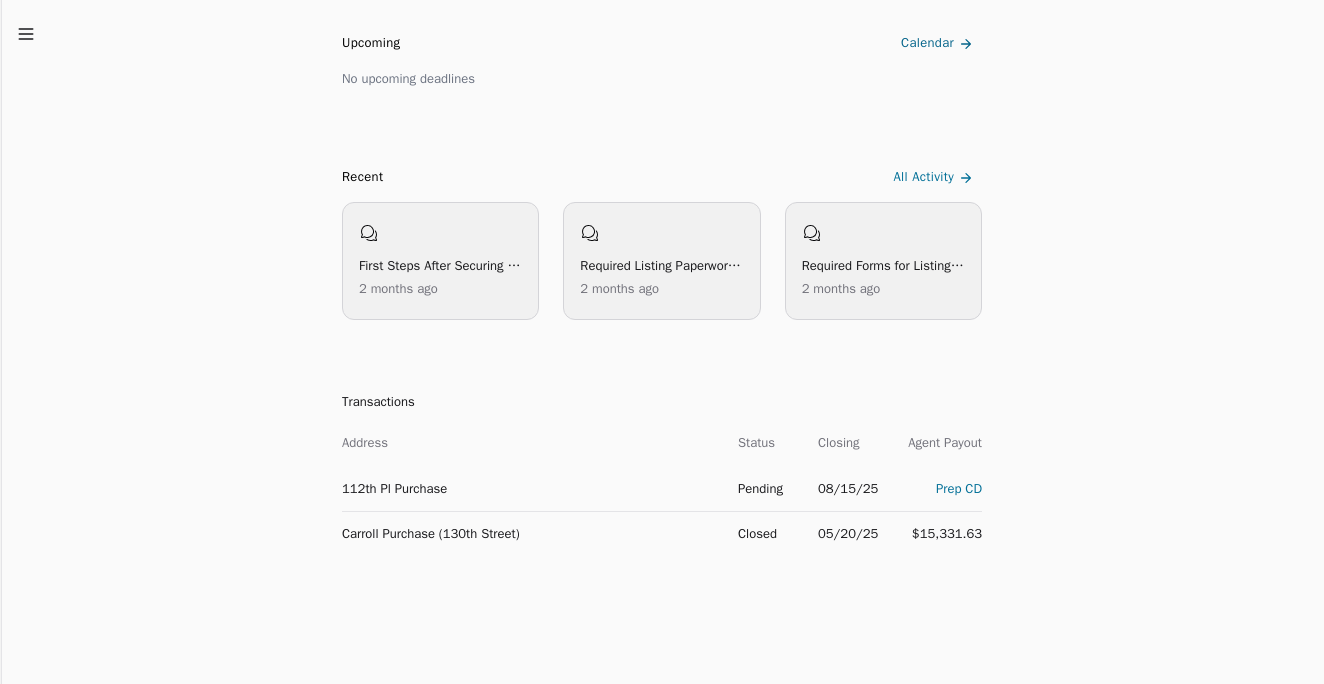 click on "112th Pl Purchase" at bounding box center [532, 488] 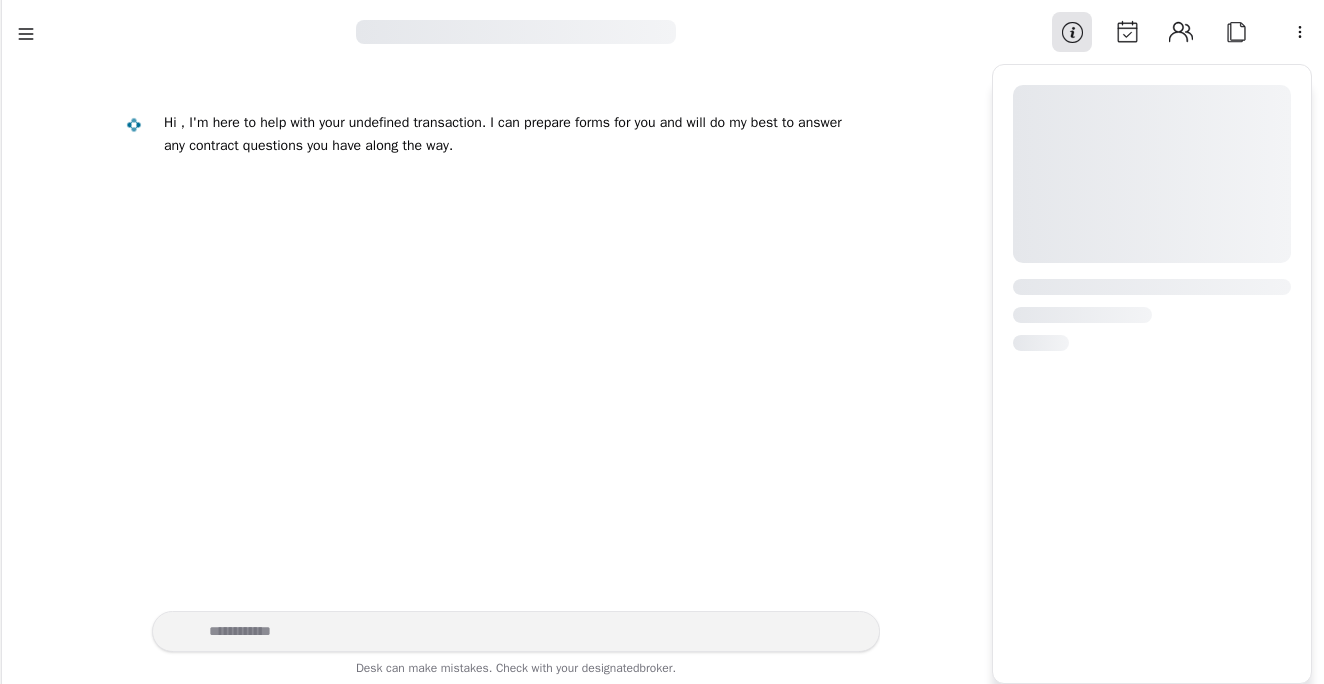 scroll, scrollTop: 0, scrollLeft: 0, axis: both 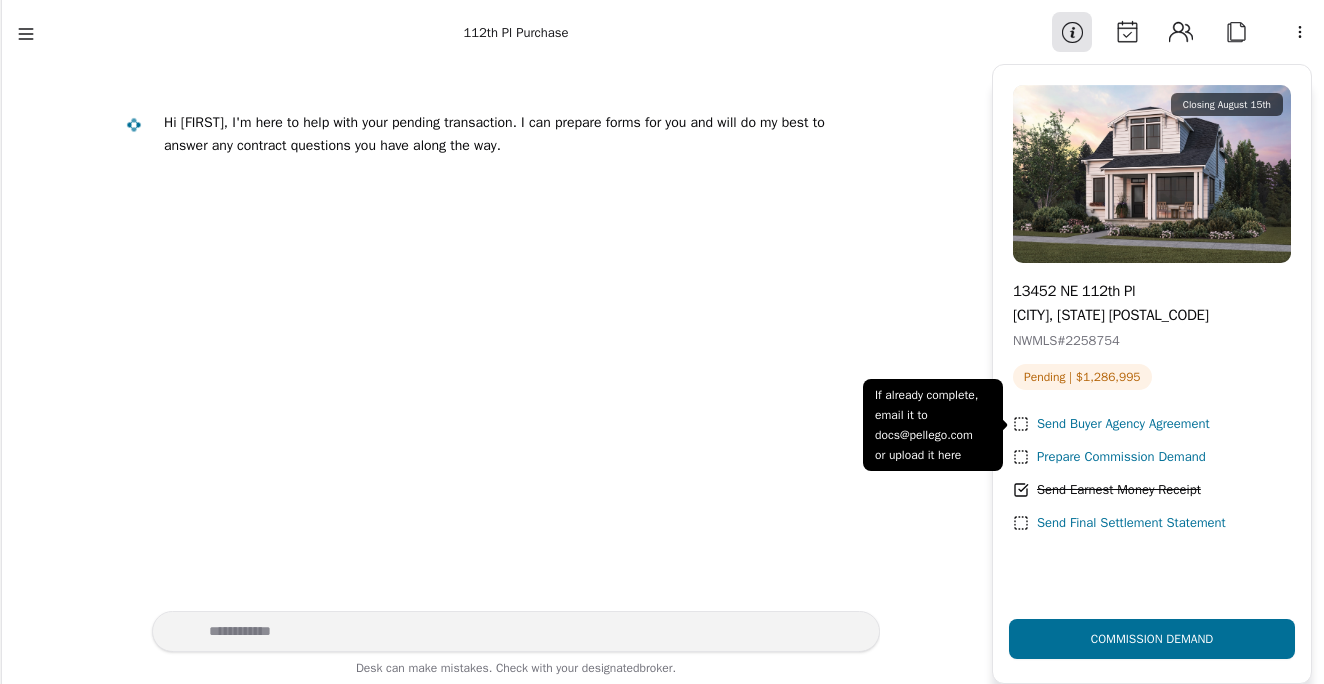 click on "Send Buyer Agency Agreement" at bounding box center [1123, 424] 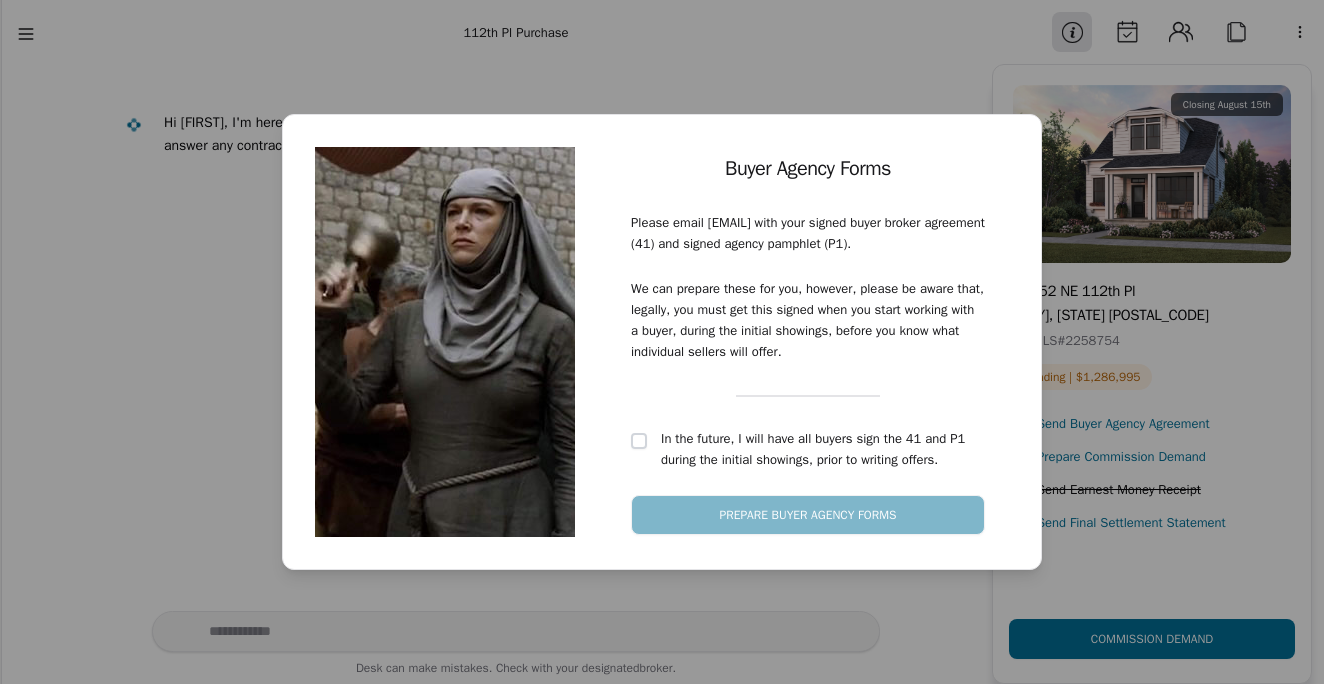 click at bounding box center (639, 441) 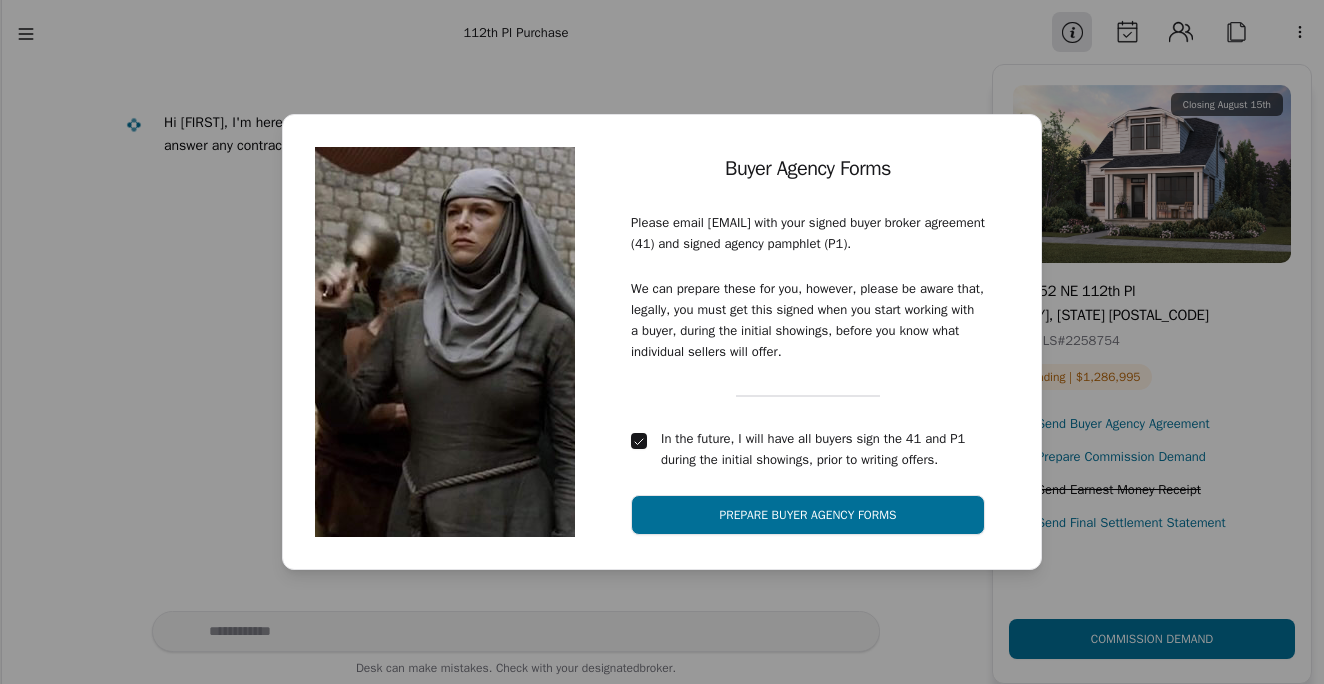click on "Prepare Buyer Agency Forms" at bounding box center [808, 515] 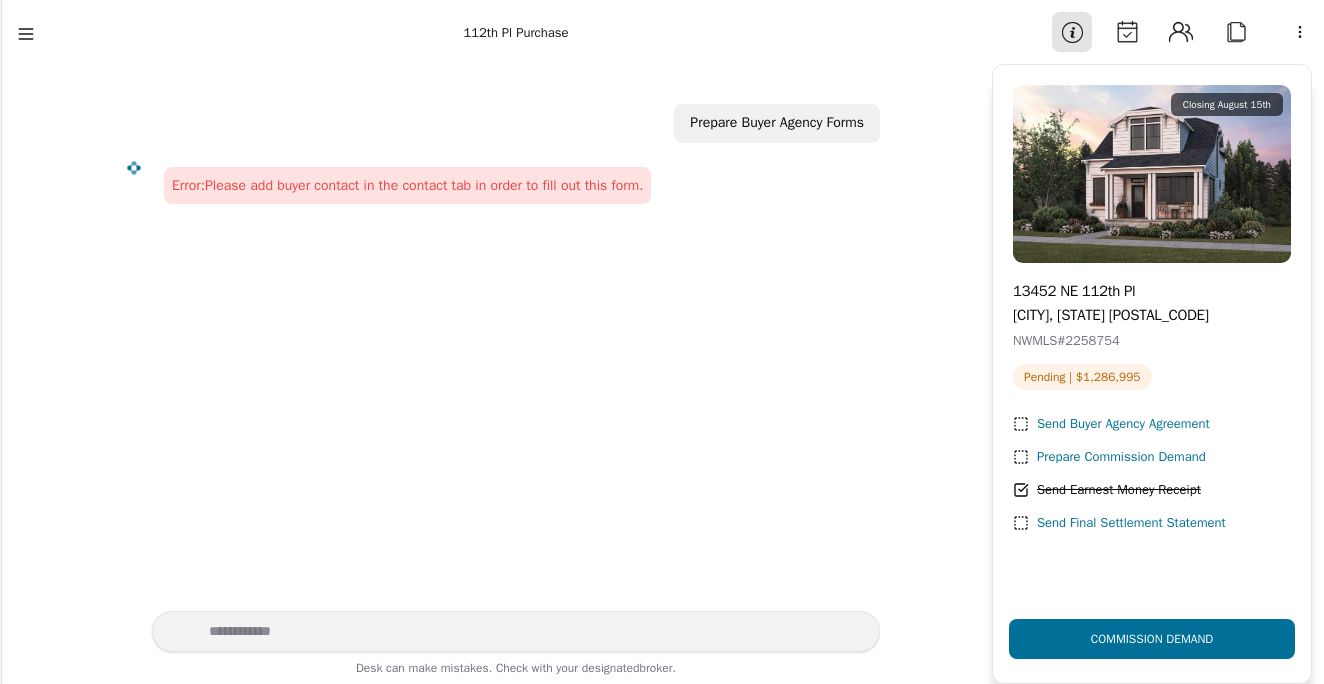 click on "Prepare Commission Demand" at bounding box center [1121, 457] 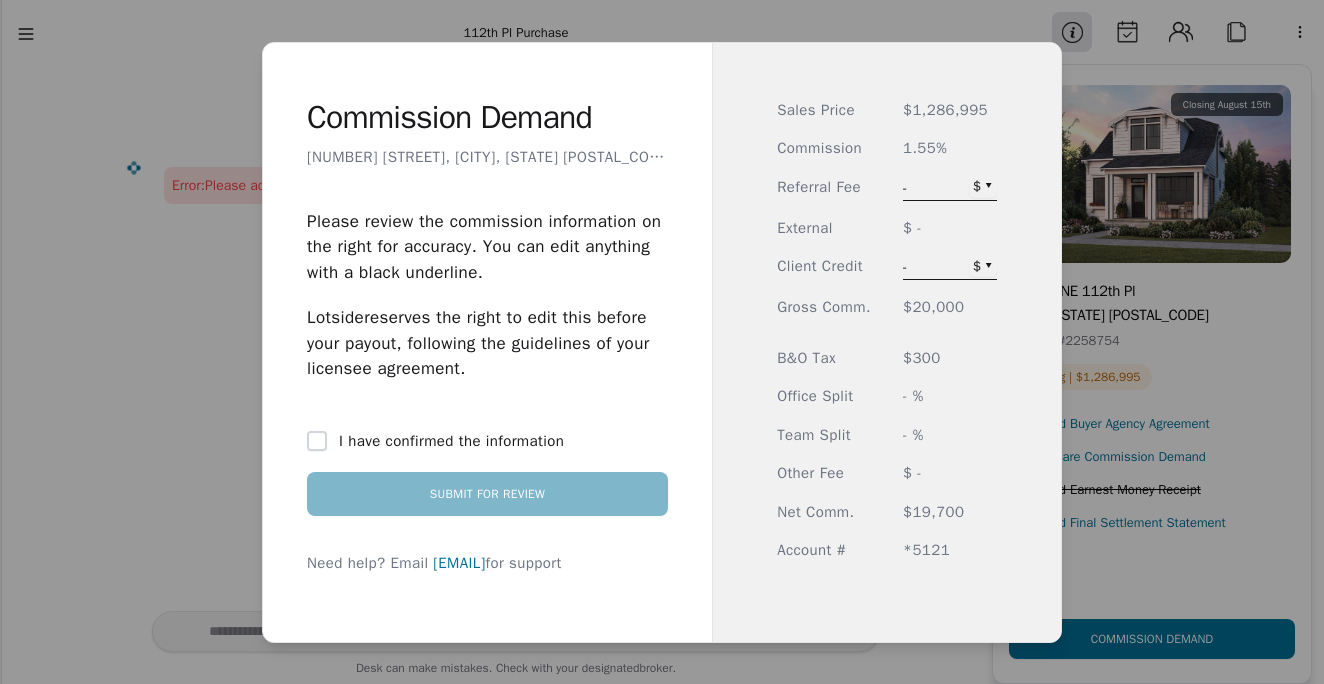 click on "[NUMBER] [STREET], [CITY], [STATE] [POSTAL_CODE]" at bounding box center [662, 342] 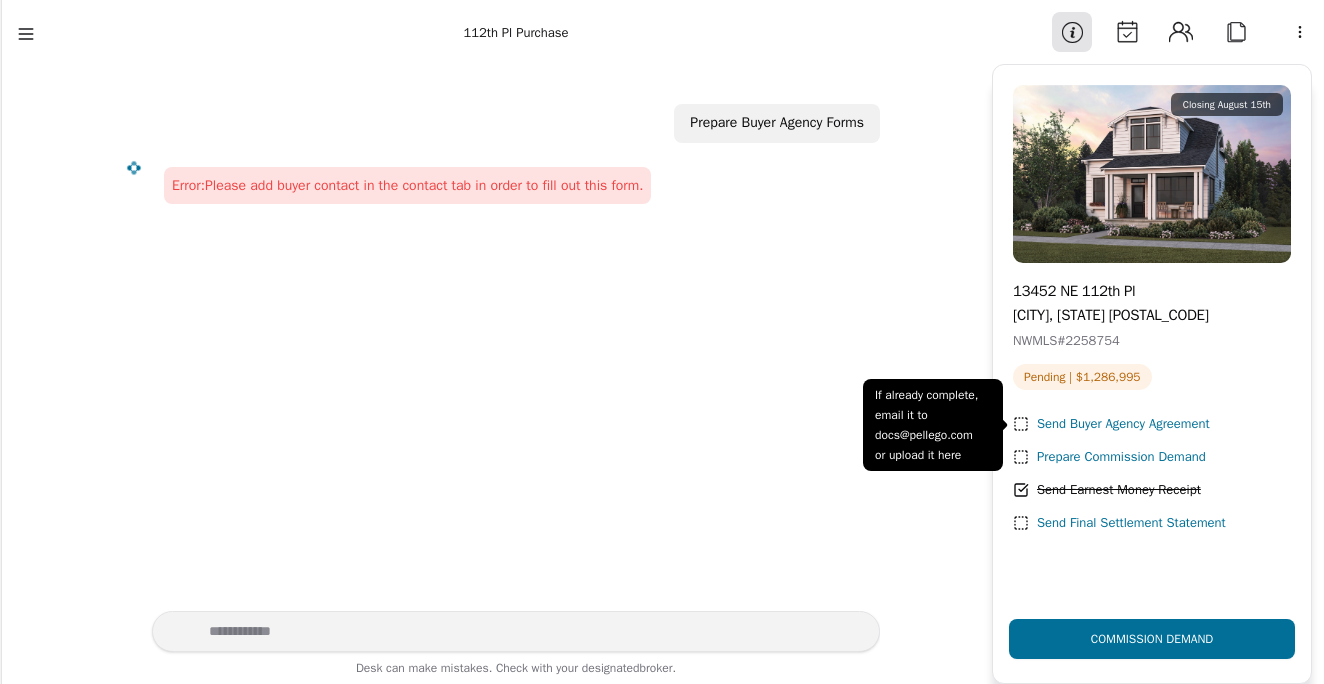 click on "Send Buyer Agency Agreement" at bounding box center (1123, 424) 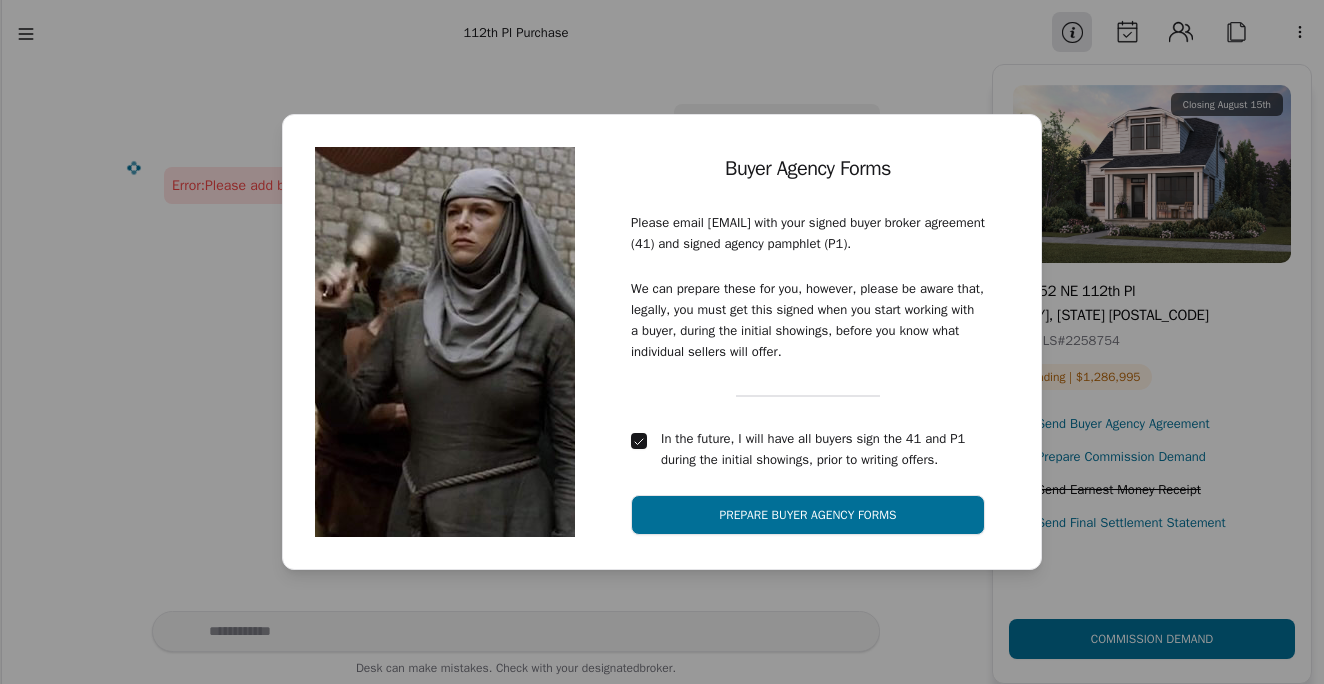 click on "Buyer Agency Forms Please email docs@pellego.com with your signed buyer broker agreement (41) and signed agency pamphlet (P1). Please email docs@pellego.com with your signed buyer broker agreement (Form 41) and signed agency pamphlet (NWMLS P1). We can prepare these for you, however, please be aware that, legally, you must get this signed when you start working with a buyer, during the initial showings, before you know what individual sellers will offer. In the future, I will have all buyers sign the 41 and P1 during the initial showings, prior to writing offers. Prepare Buyer Agency Forms" at bounding box center [662, 342] 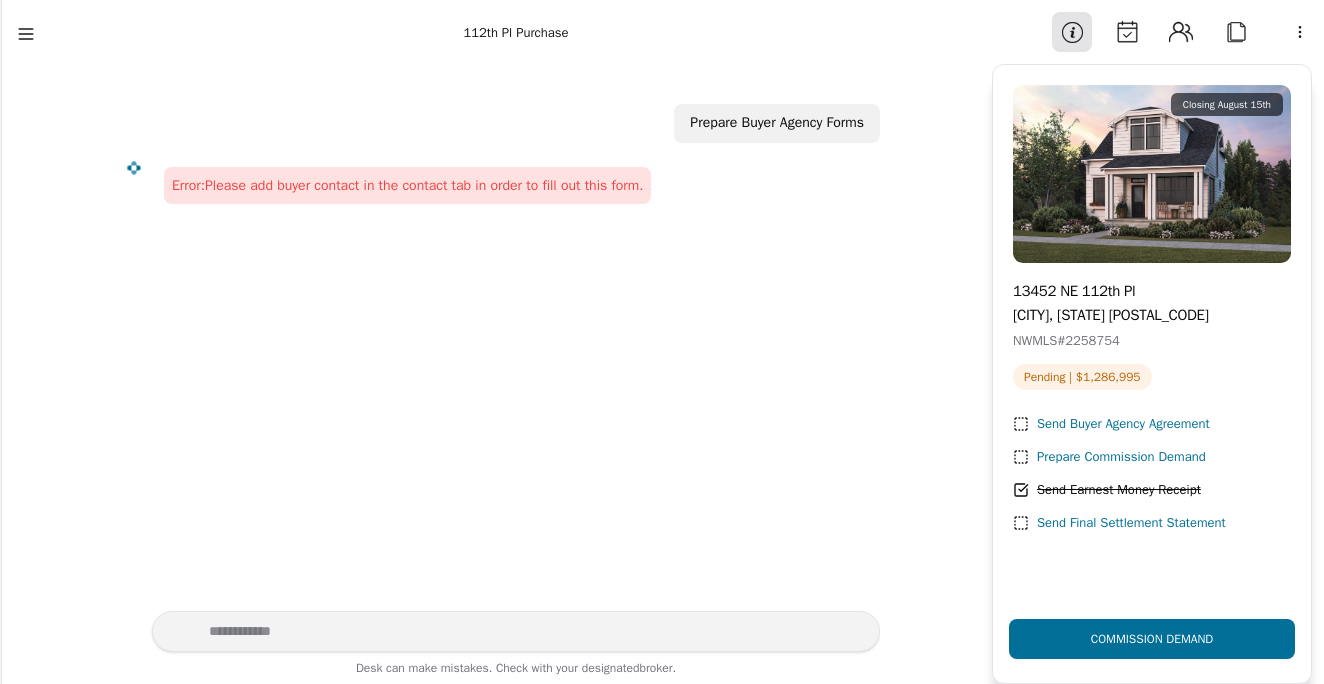 click on "Attach" at bounding box center (1236, 32) 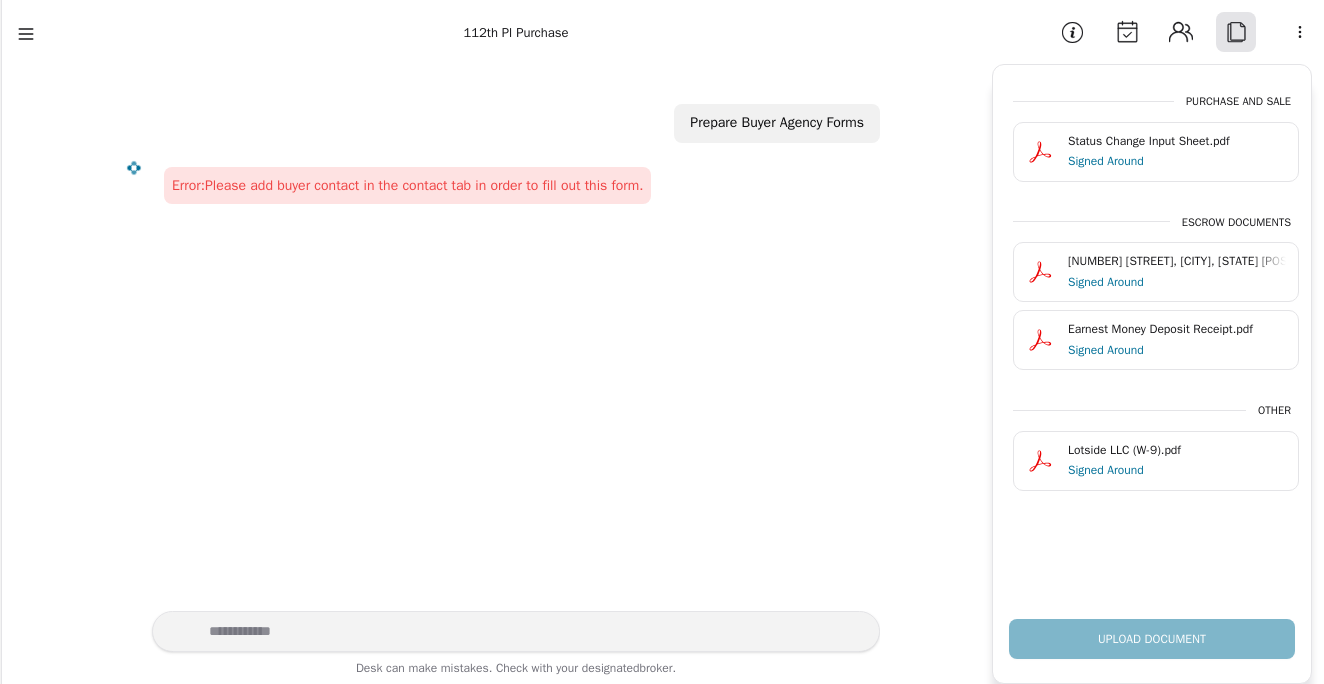 click on "Upload Document" at bounding box center (1152, 631) 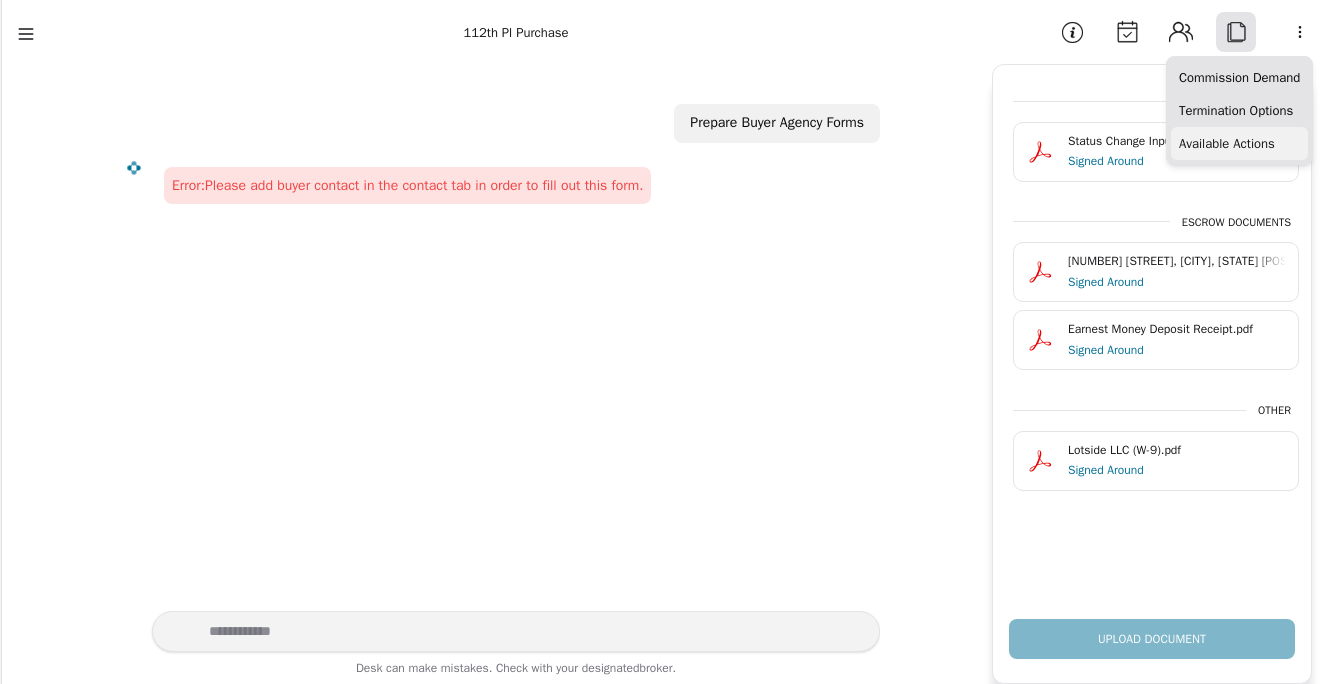 click on "Available Actions" at bounding box center (1239, 143) 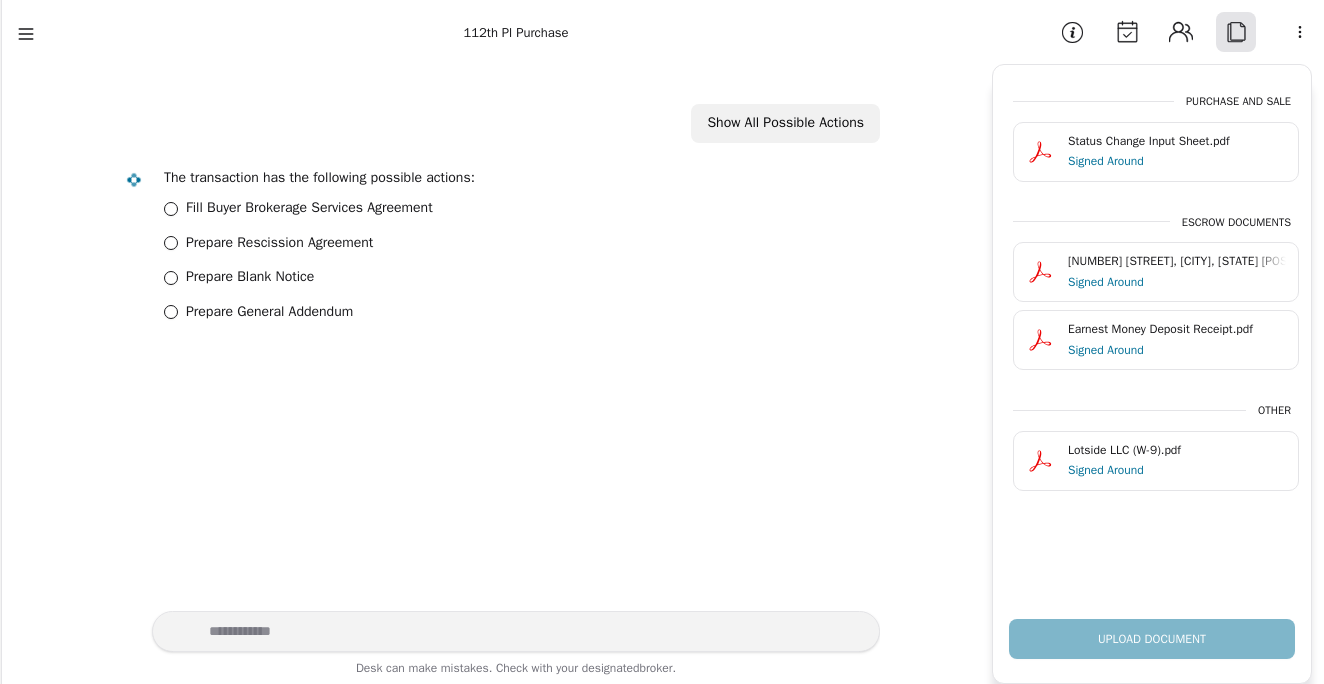 click on "Show All Possible Actions The transaction has the following possible actions: Fill Buyer Brokerage Services Agreement Prepare Rescission Agreement Prepare Blank Notice Prepare General Addendum" at bounding box center [496, 337] 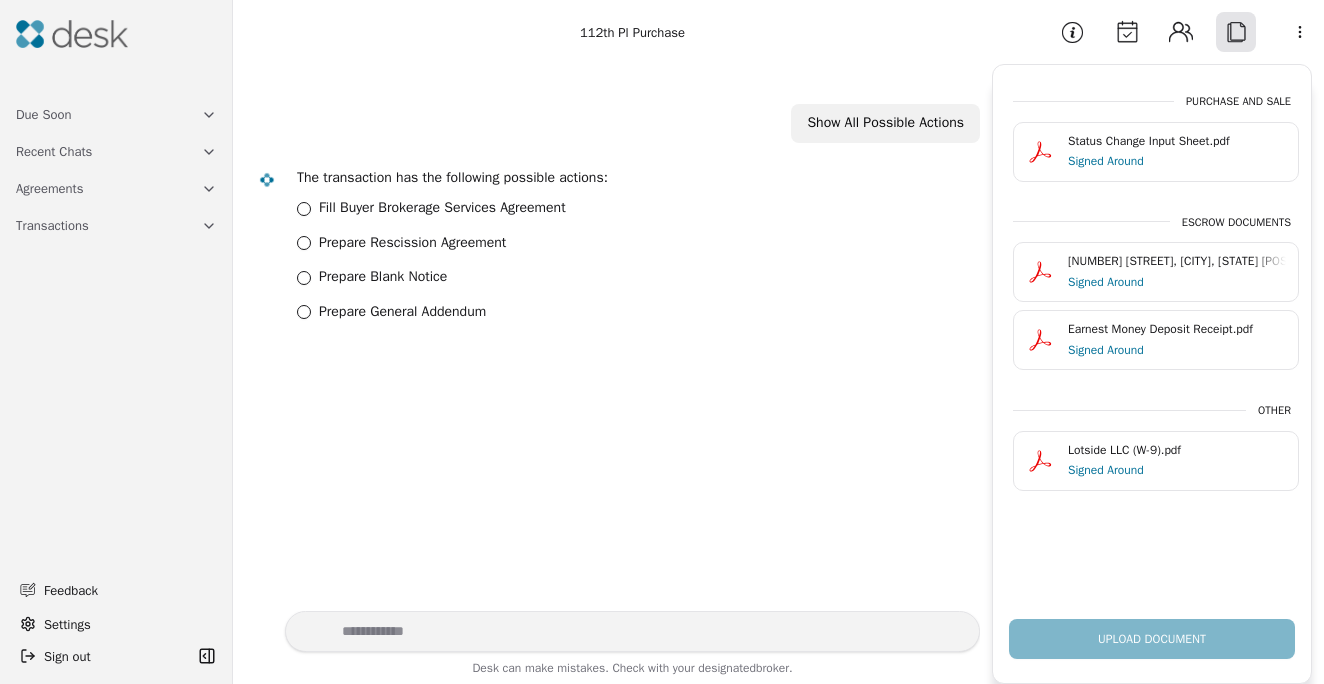 click on "Transactions" at bounding box center (52, 225) 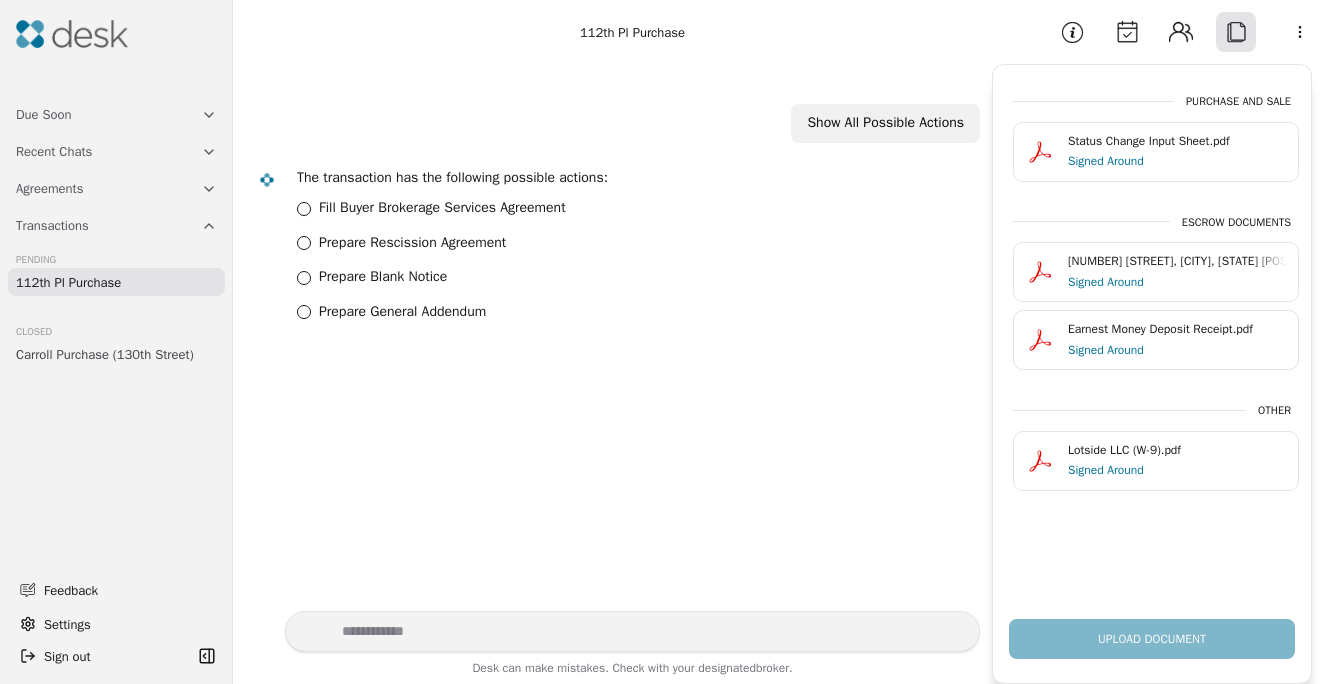 click on "112th Pl Purchase" at bounding box center [68, 282] 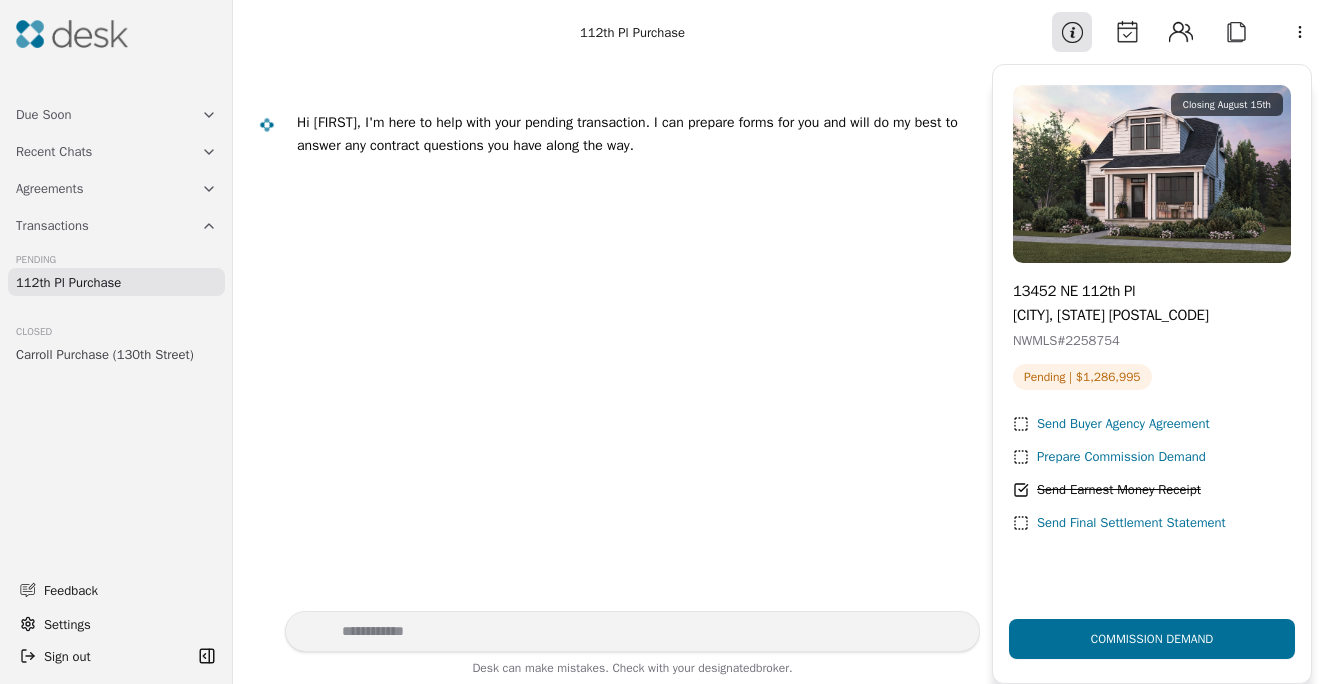 click on "Attach" at bounding box center (1236, 32) 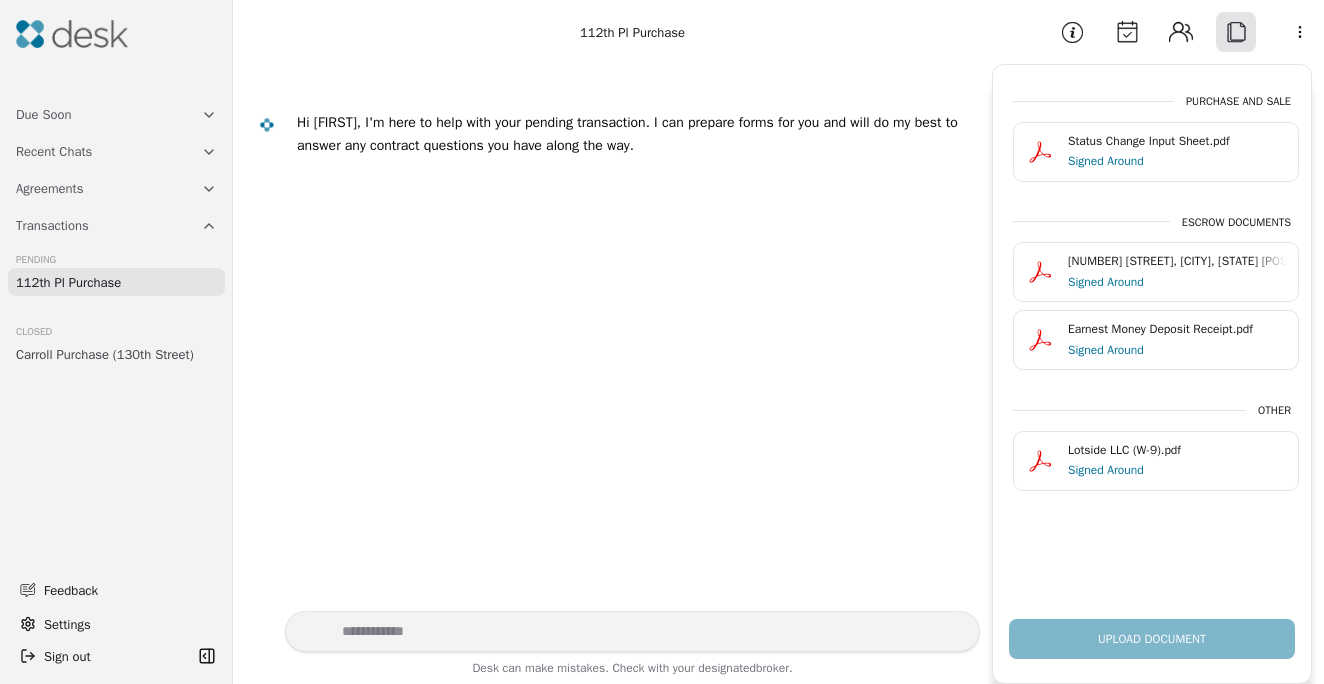 click on "Upload Document" at bounding box center (1152, 631) 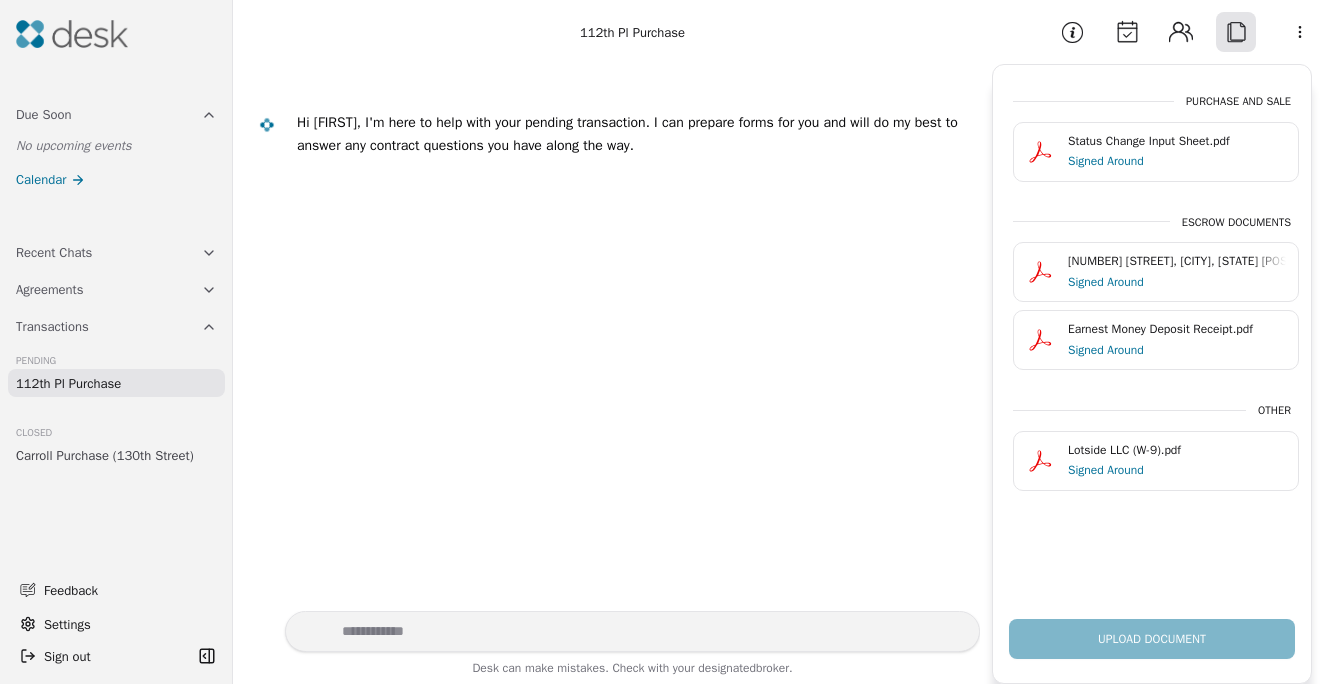 click on "Recent Chats" at bounding box center [116, 252] 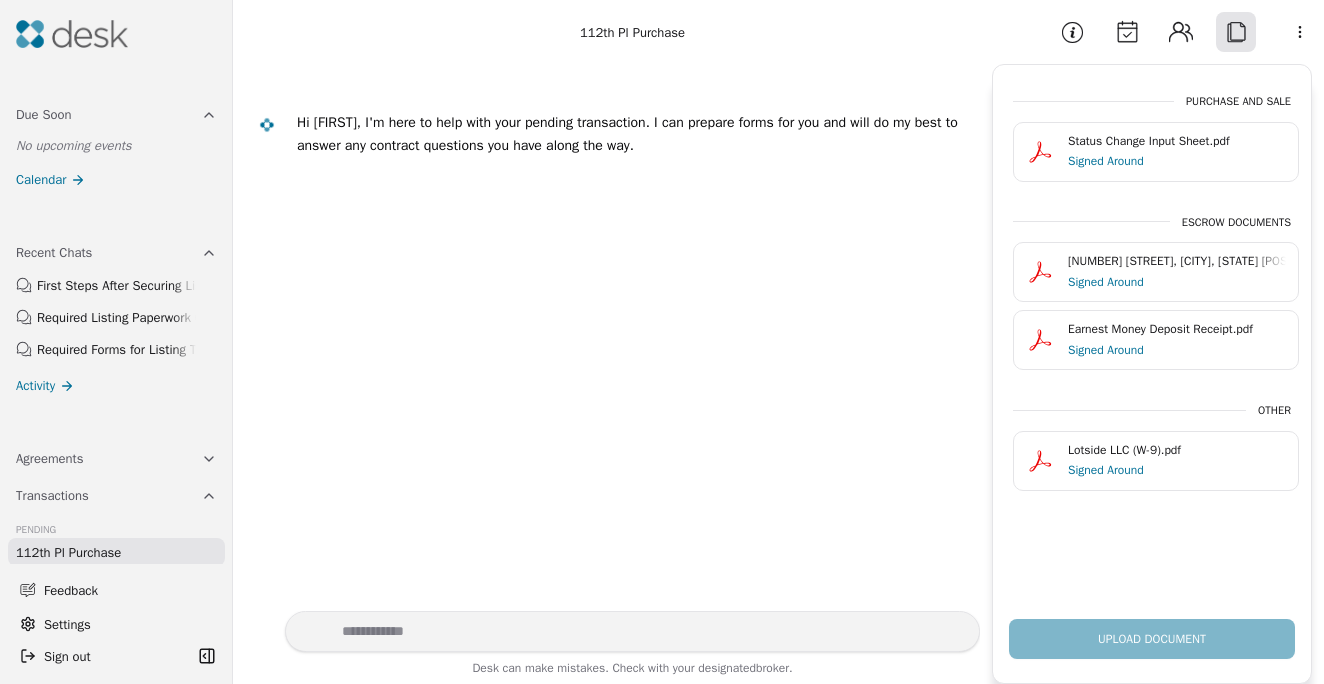 click on "Agreements" at bounding box center (116, 458) 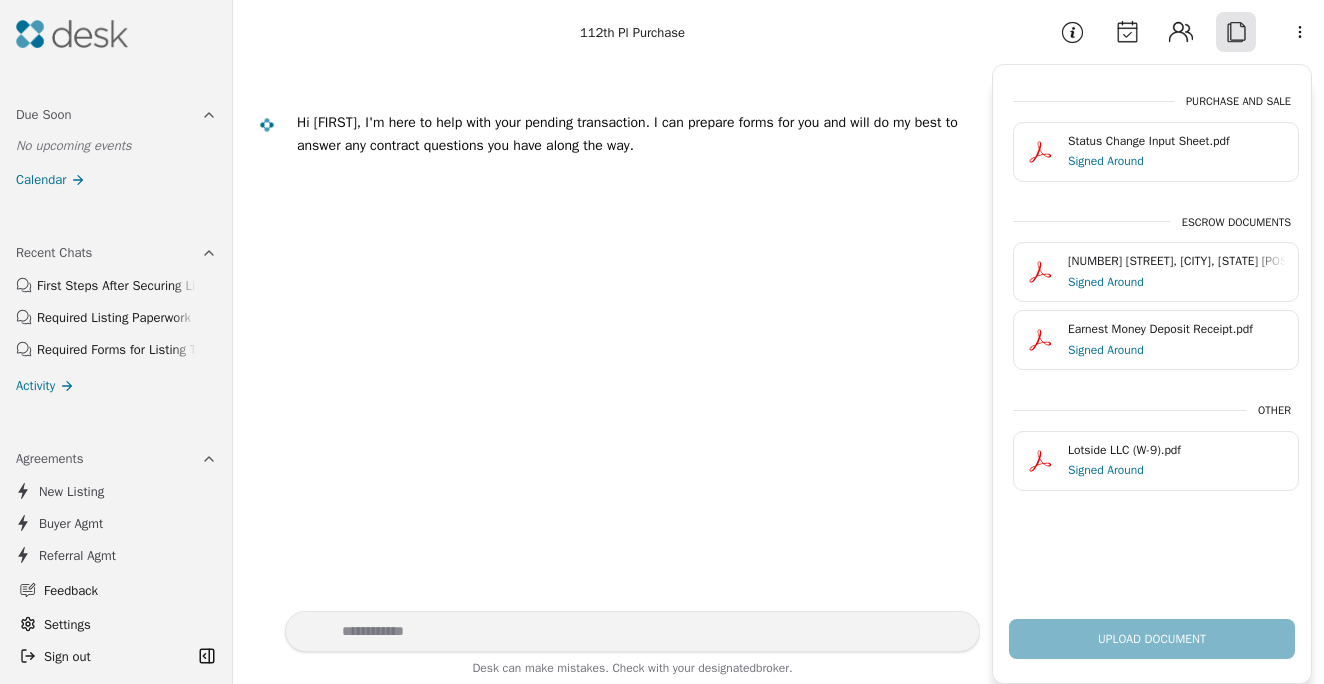 click on "Upload Document" at bounding box center [1152, 631] 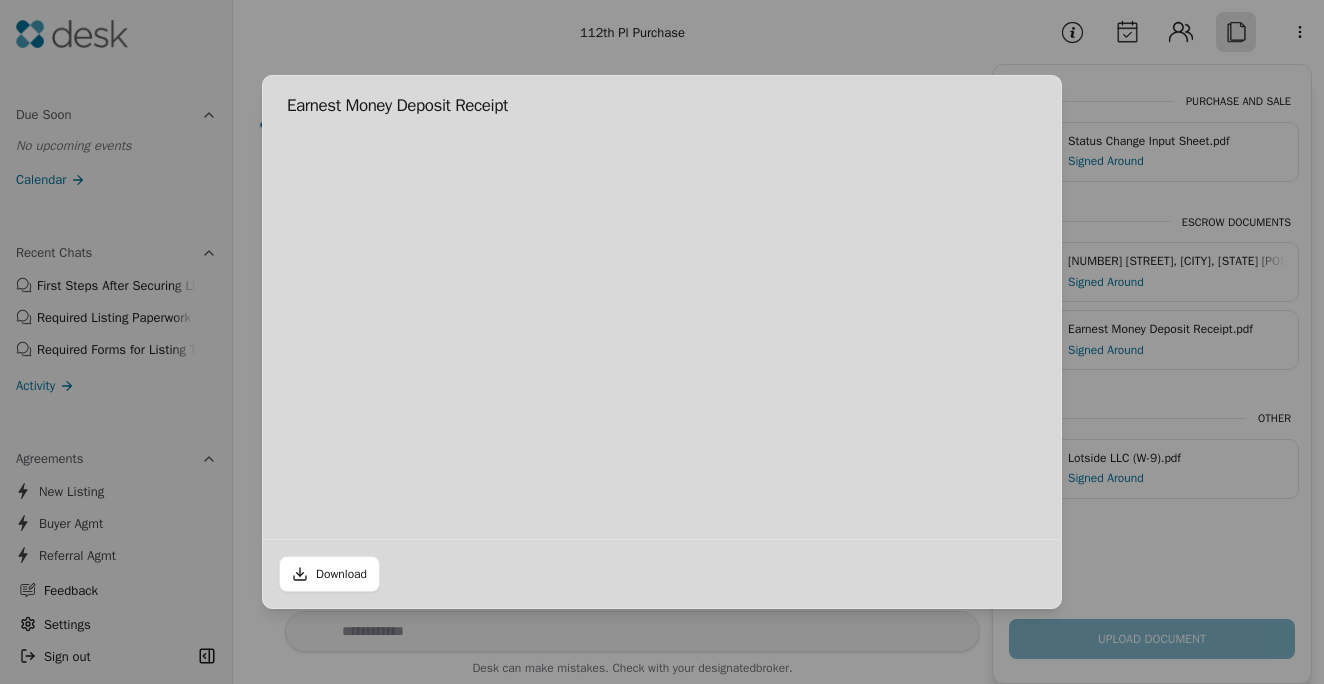 scroll, scrollTop: 10, scrollLeft: 0, axis: vertical 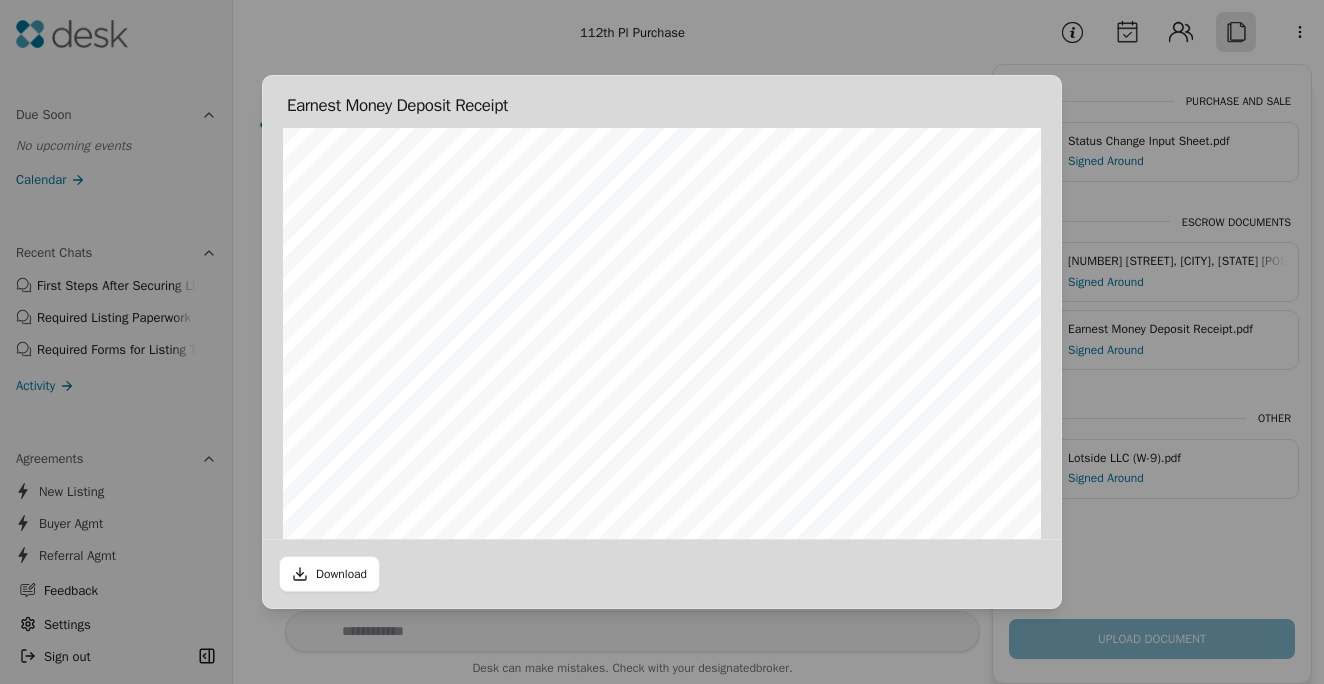 click at bounding box center (662, 618) 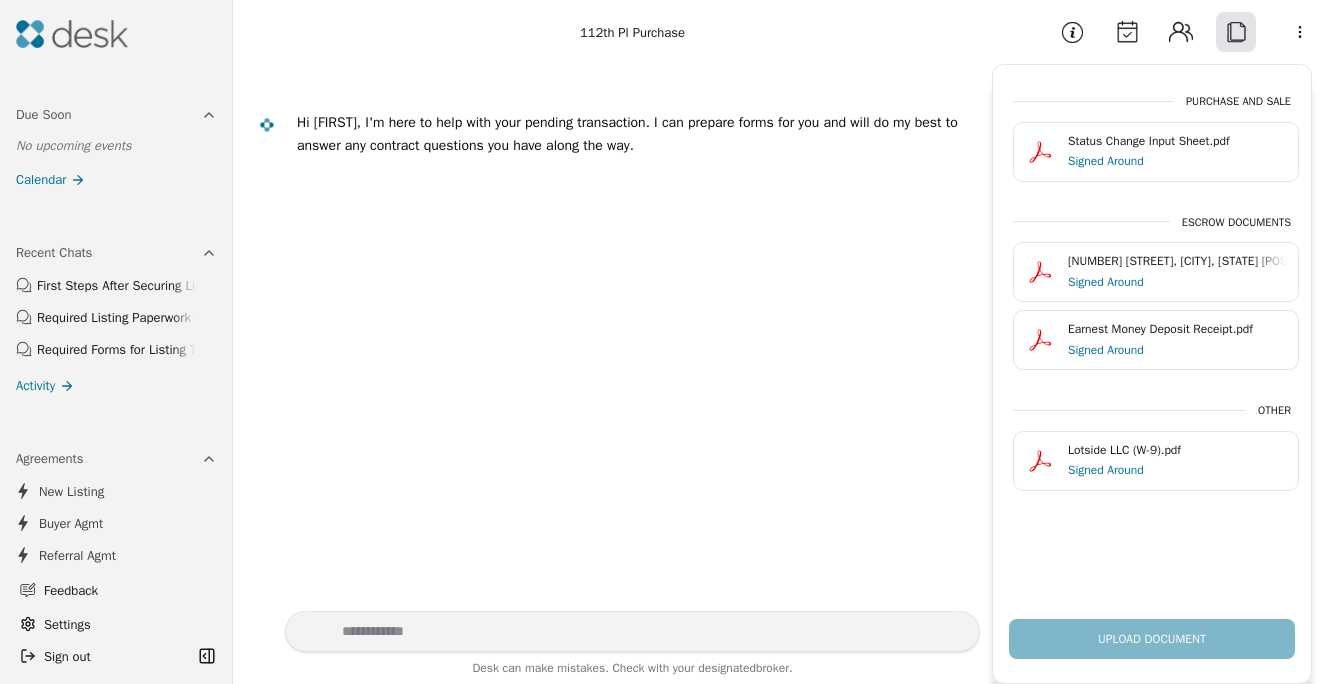 click on "Upload Document" at bounding box center [1152, 631] 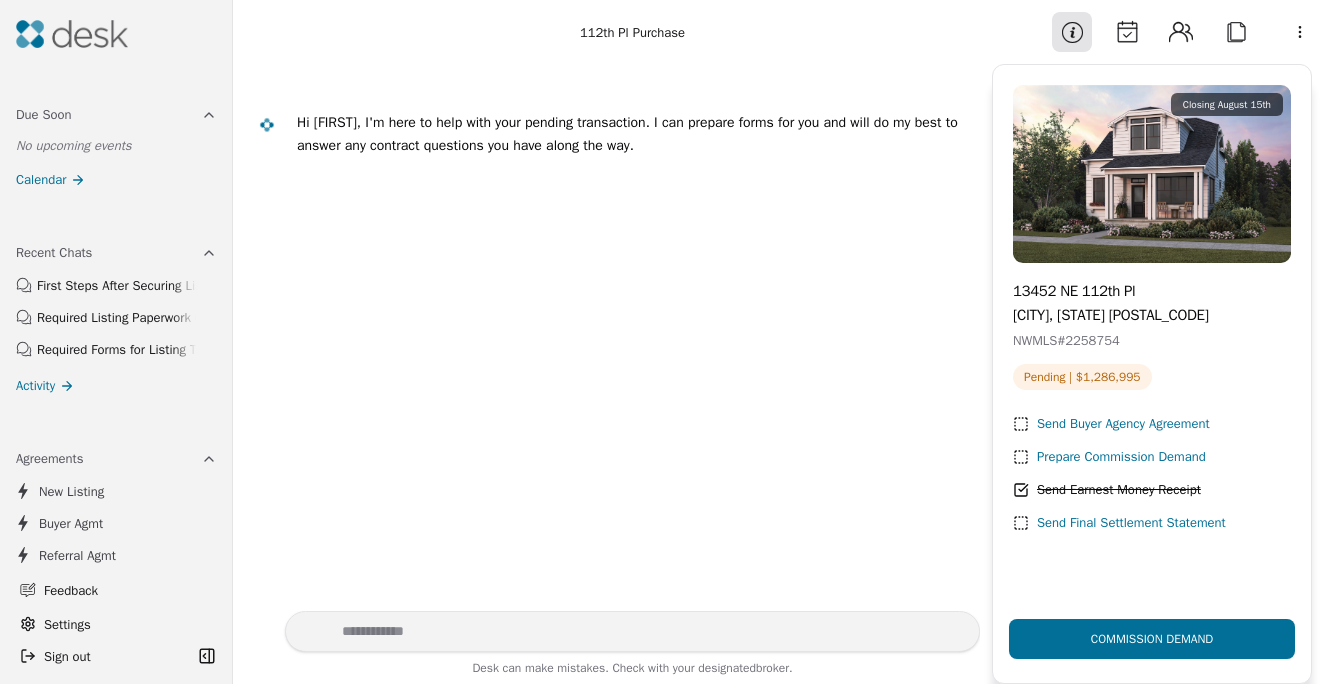 click at bounding box center [632, 631] 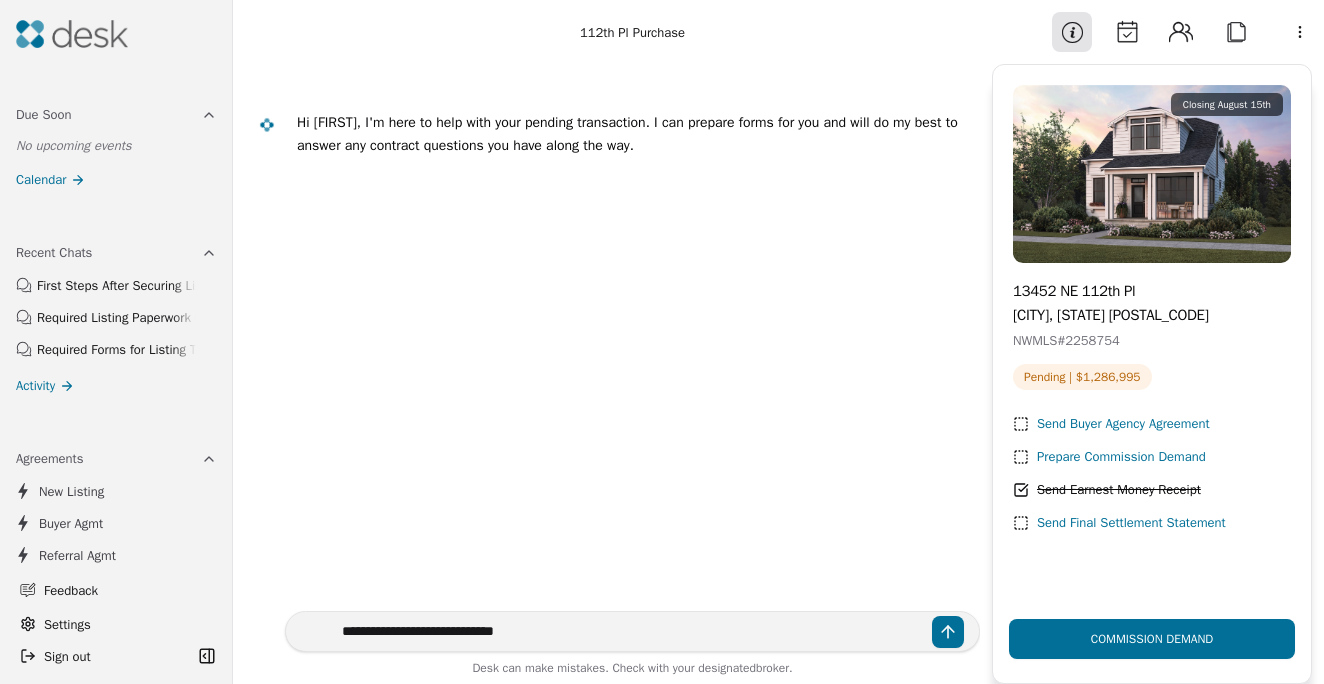 type on "**********" 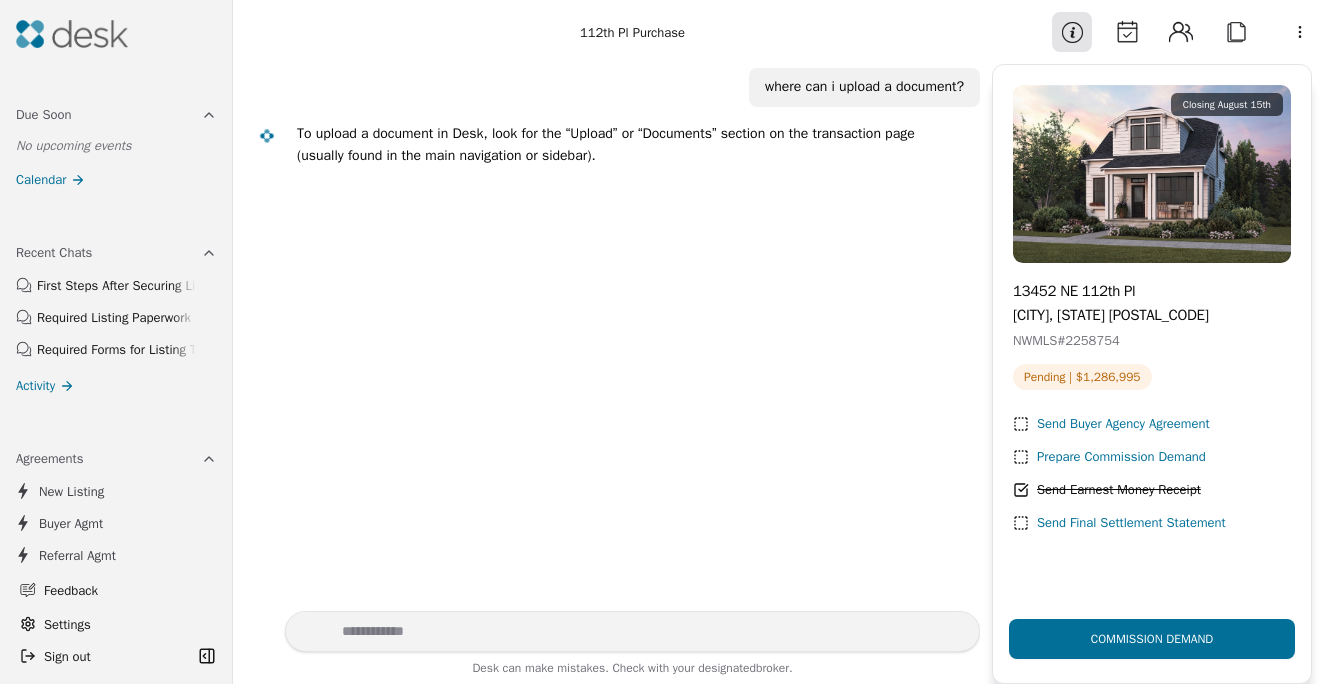 scroll, scrollTop: 40, scrollLeft: 0, axis: vertical 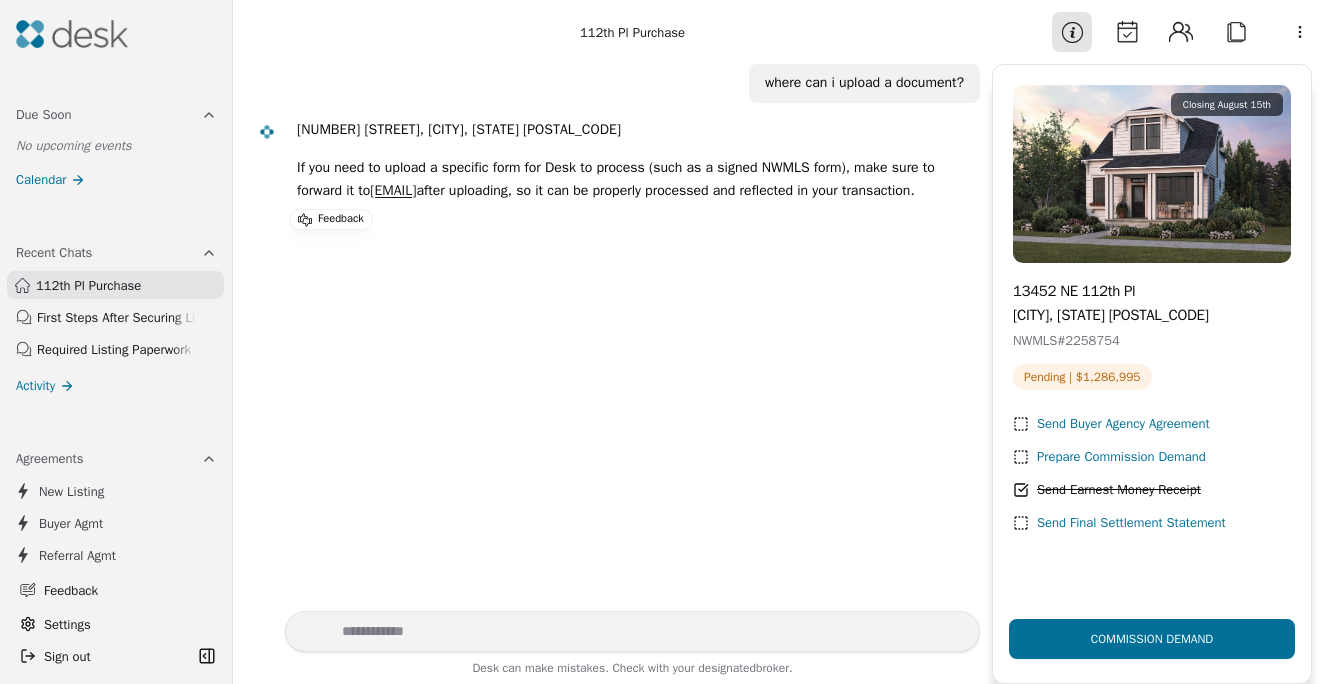 click on "Attach" at bounding box center [1236, 32] 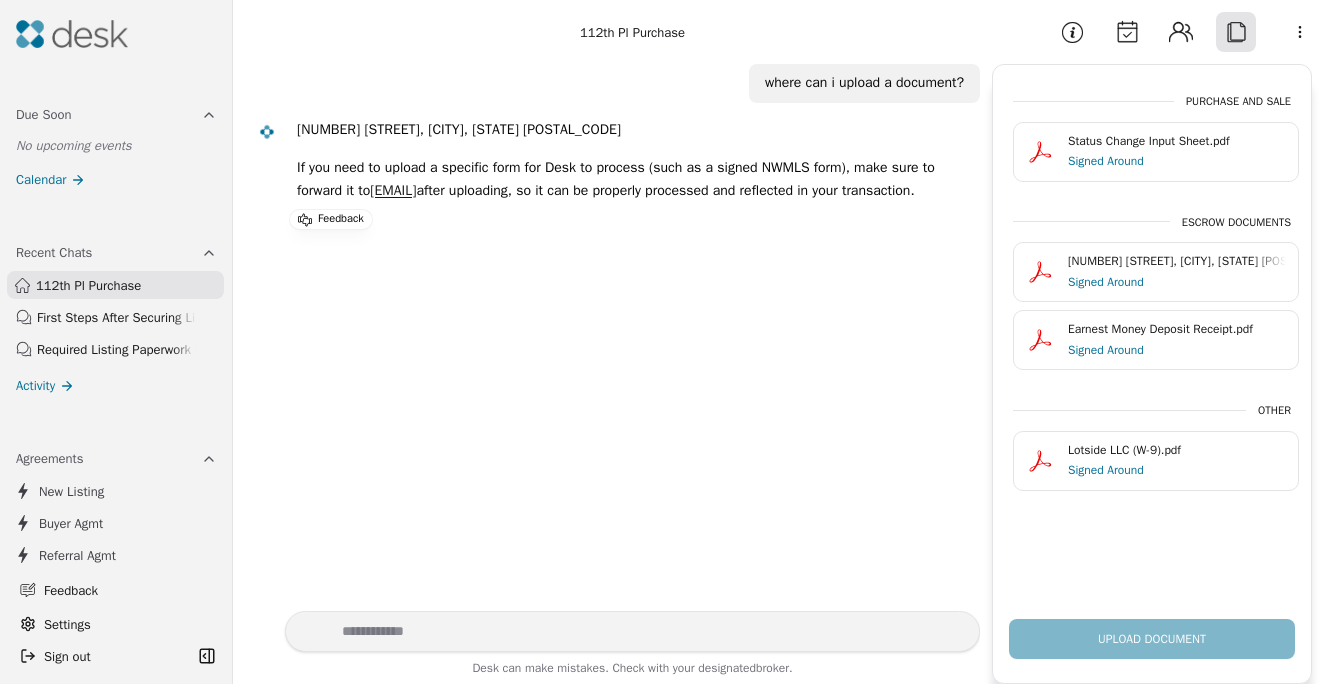 click on "Upload Document" at bounding box center [1152, 631] 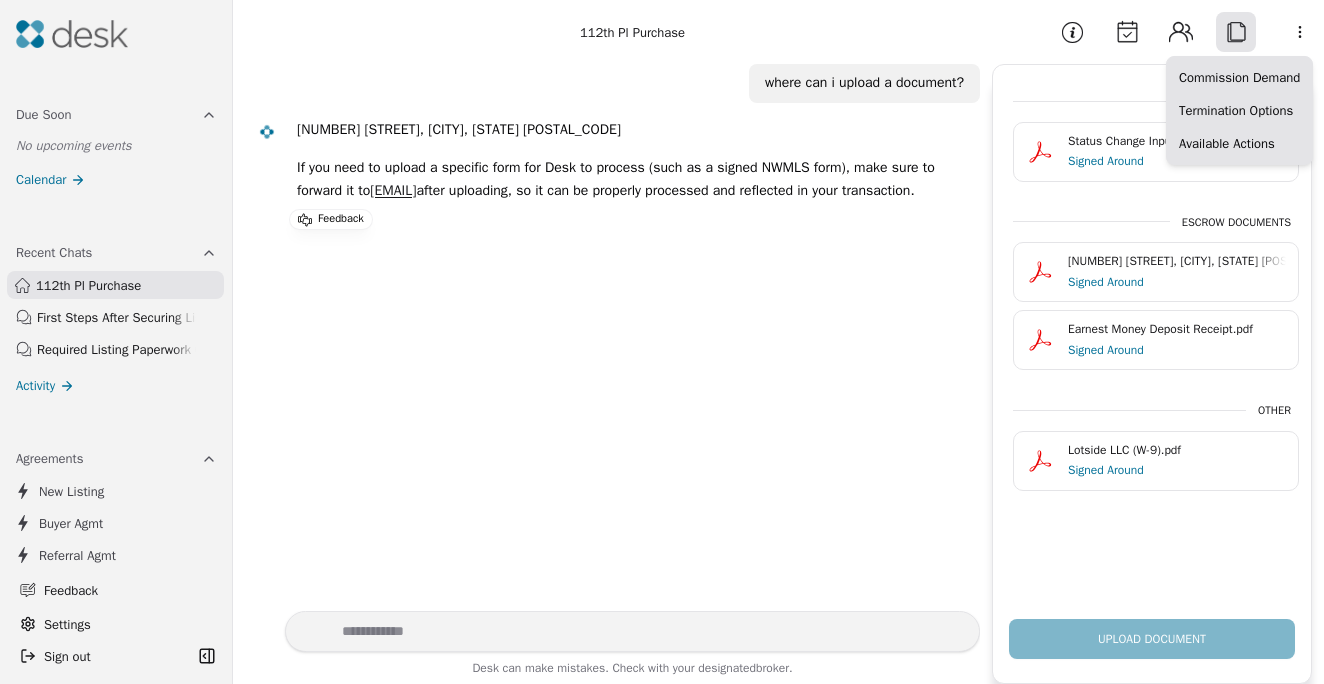 click on "[CITY], [STATE] [POSTAL_CODE]" at bounding box center [662, 342] 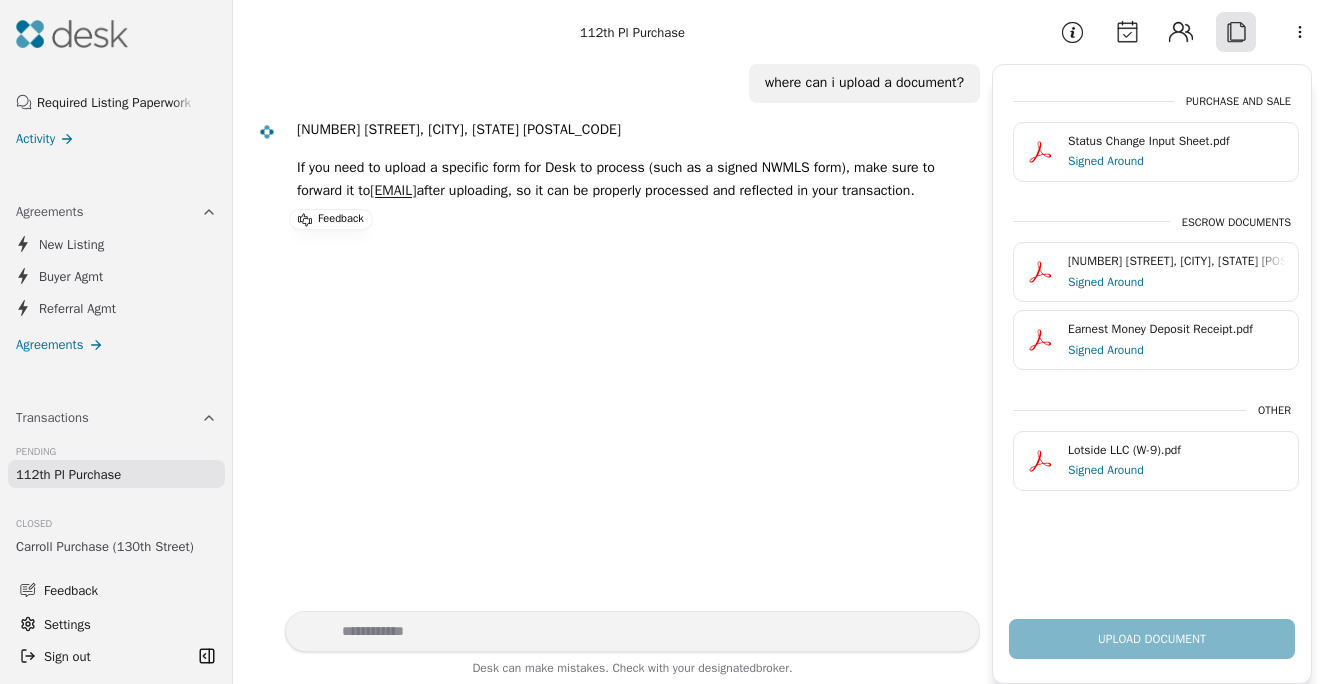 scroll, scrollTop: 299, scrollLeft: 0, axis: vertical 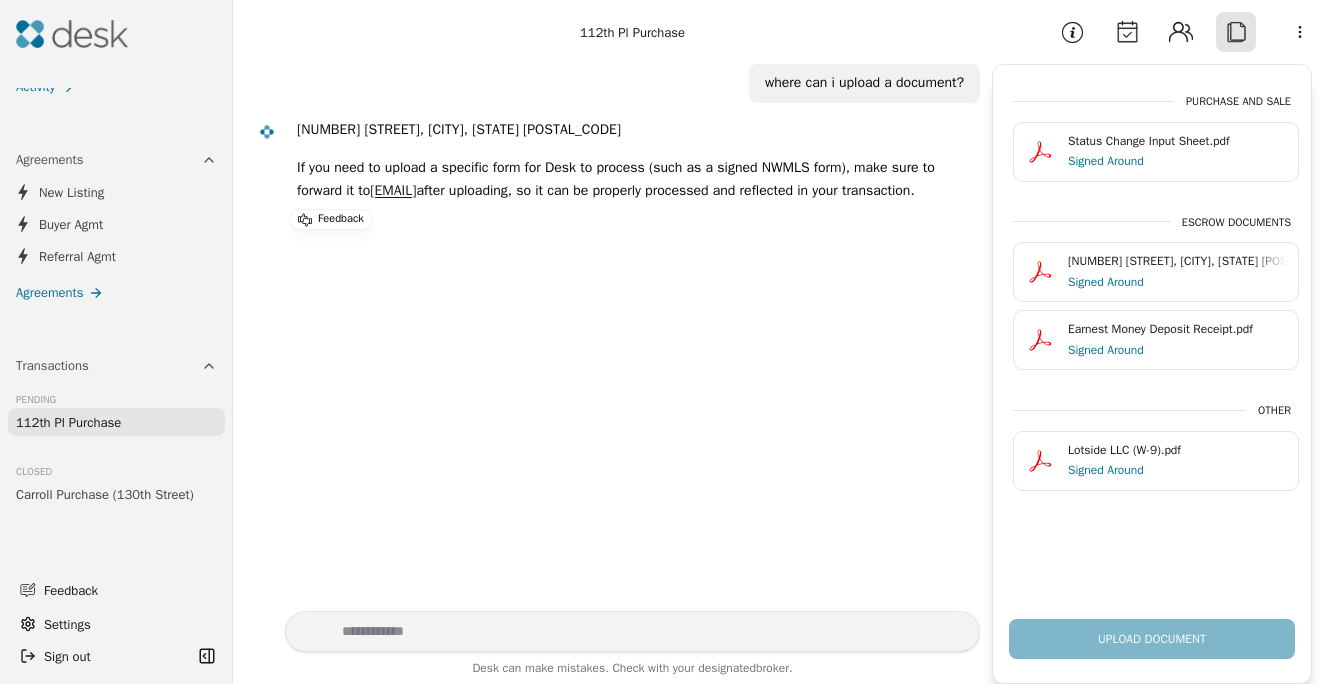 click on "112th Pl Purchase" at bounding box center [68, 422] 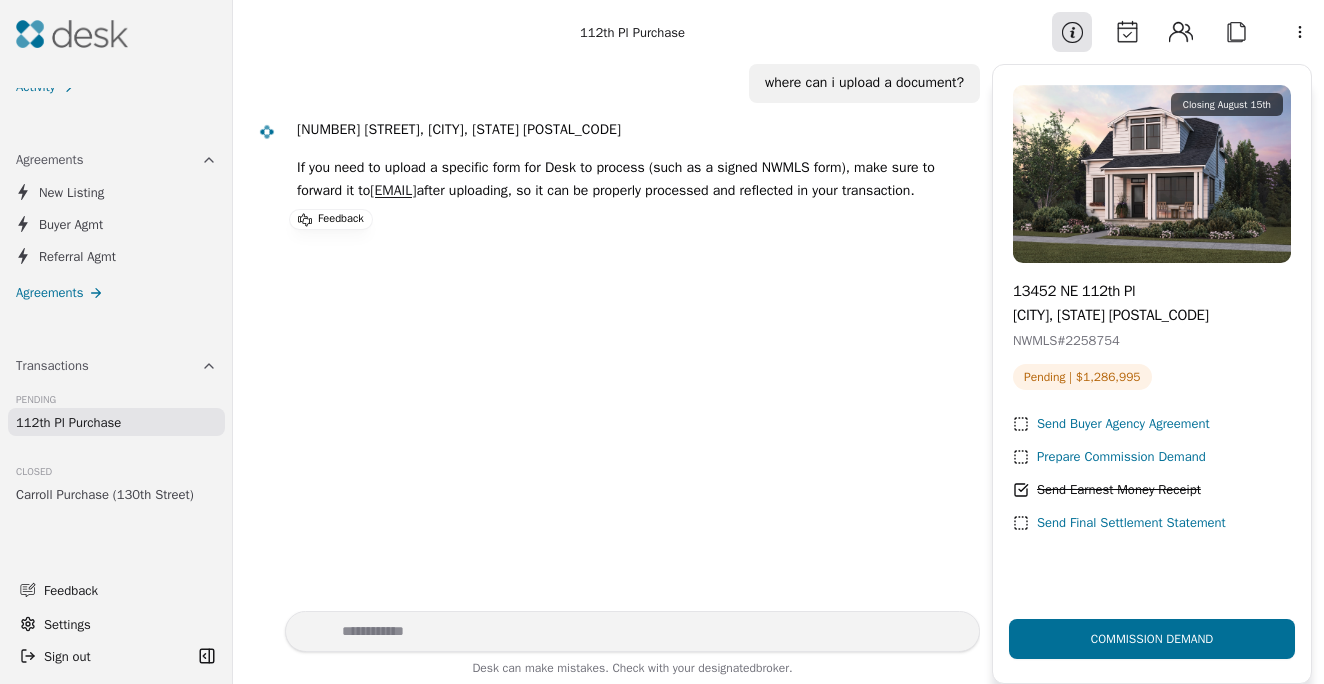 click on "112th Pl Purchase" at bounding box center (68, 422) 